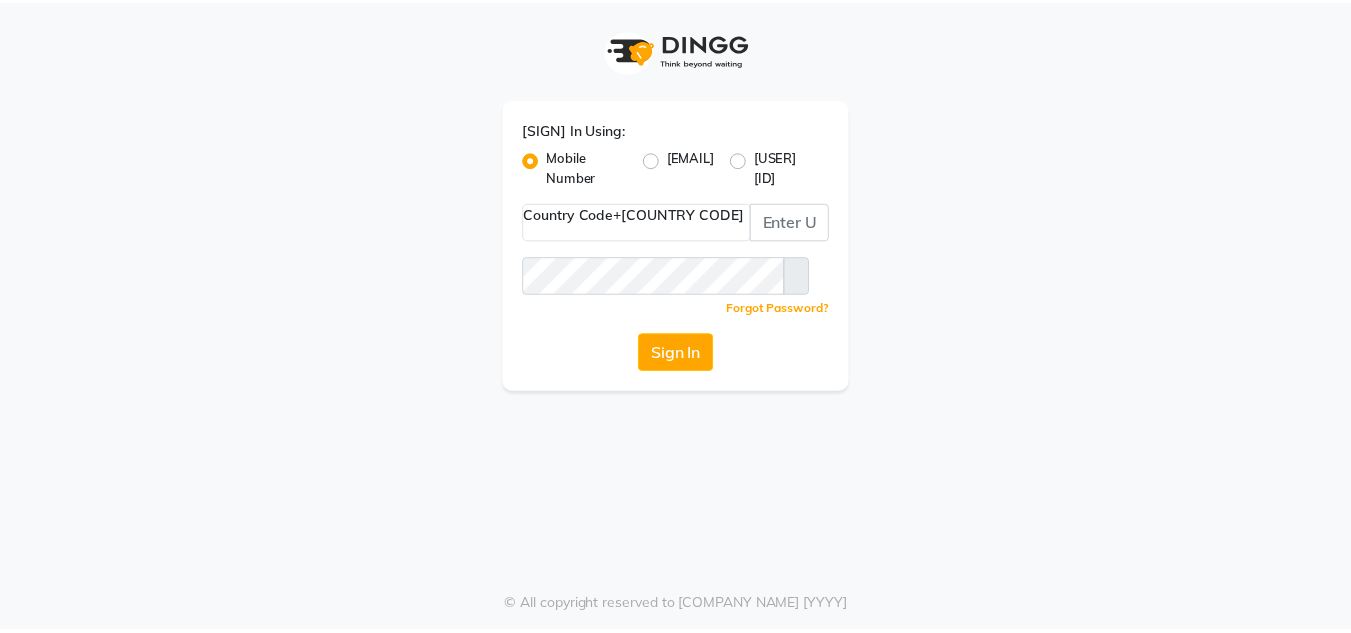 scroll, scrollTop: 0, scrollLeft: 0, axis: both 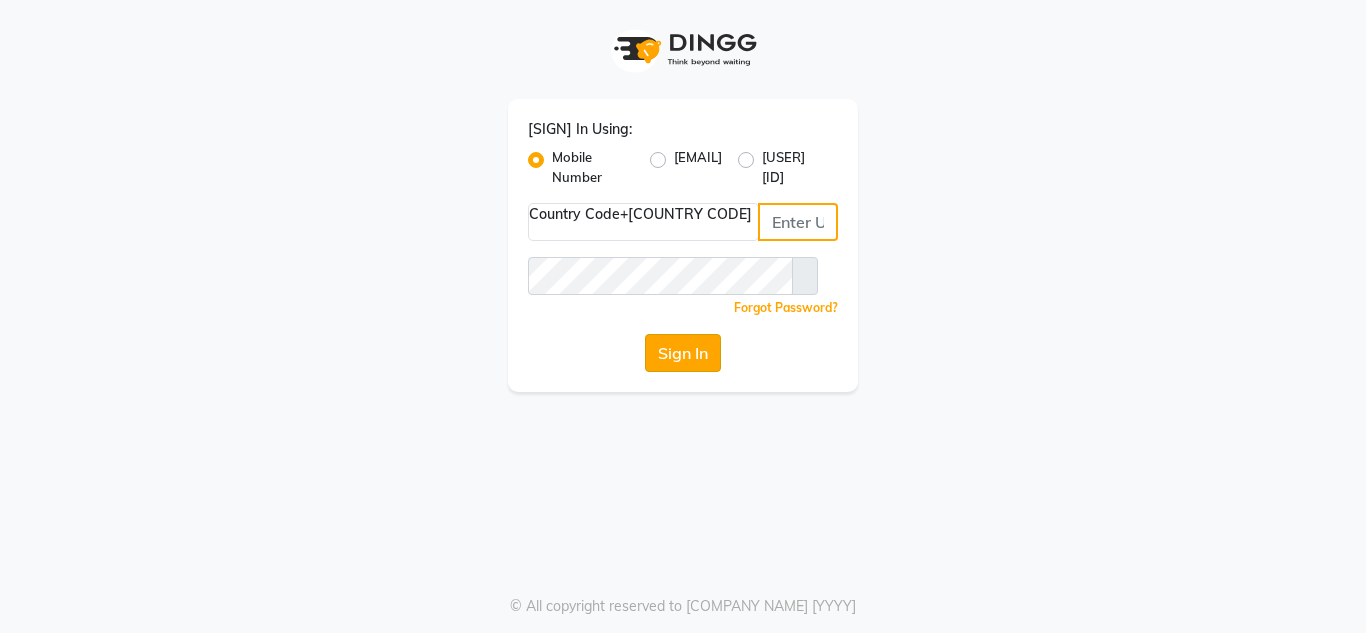 type on "[PHONE]" 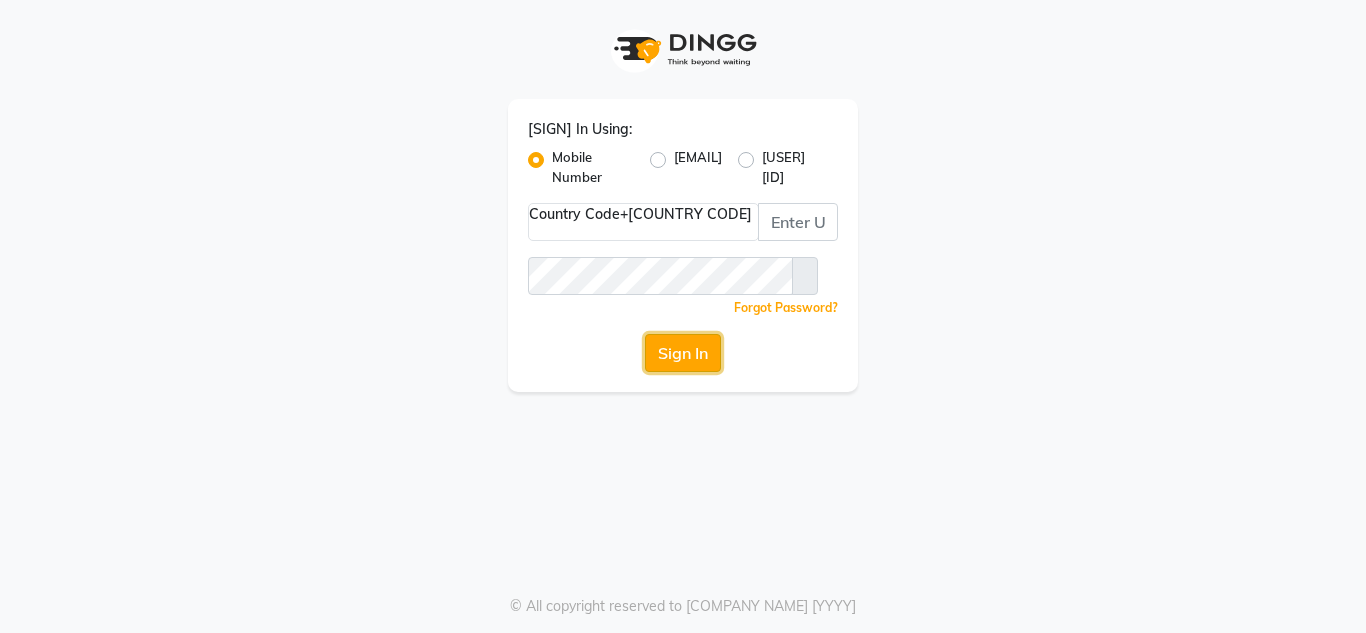 click on "Sign In" at bounding box center (683, 353) 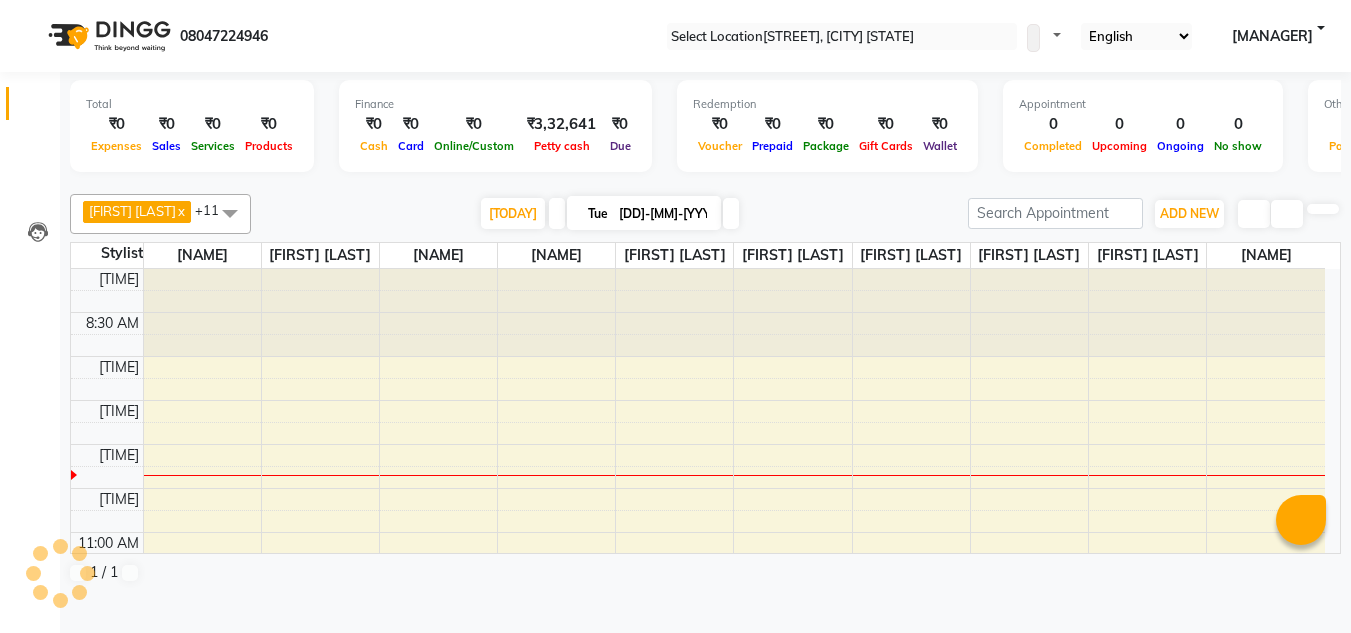 scroll, scrollTop: 0, scrollLeft: 0, axis: both 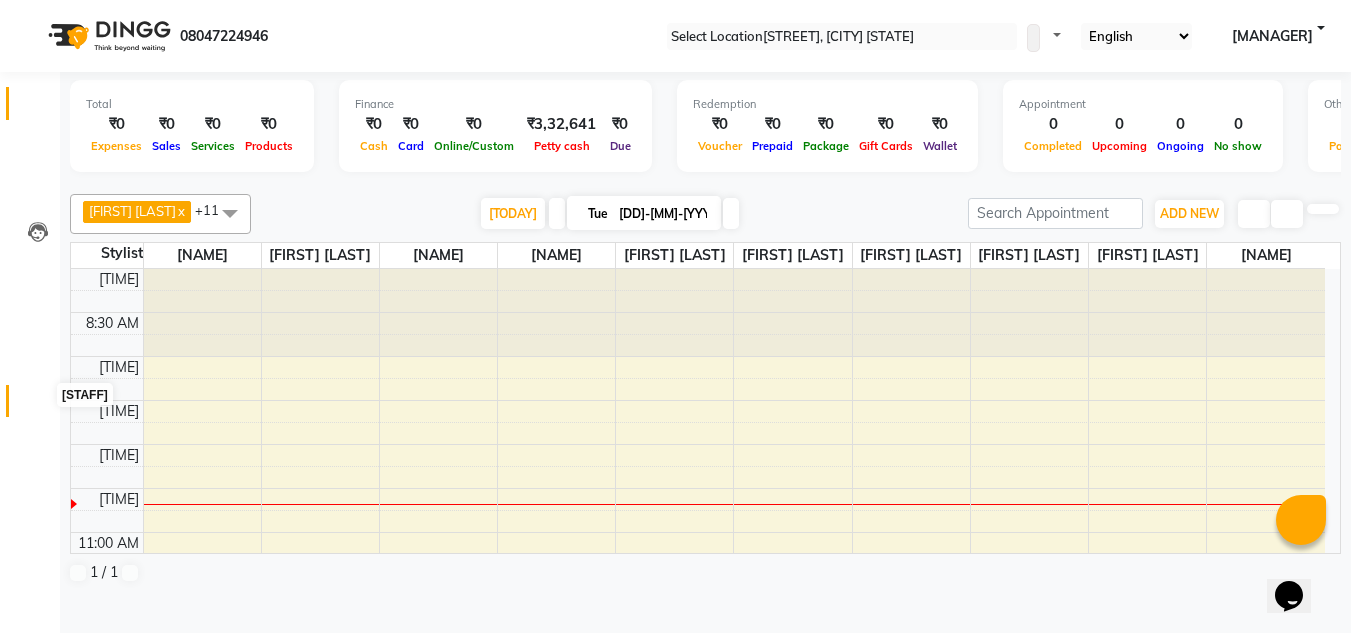 click at bounding box center (38, 406) 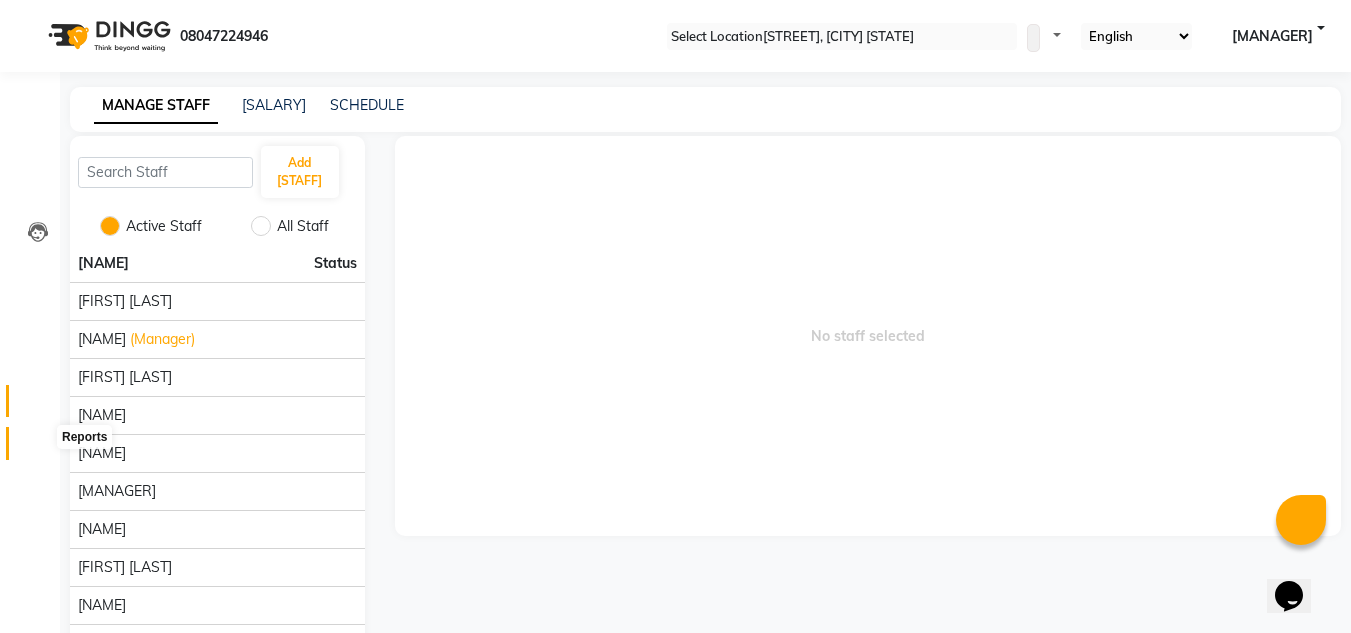 click at bounding box center (38, 448) 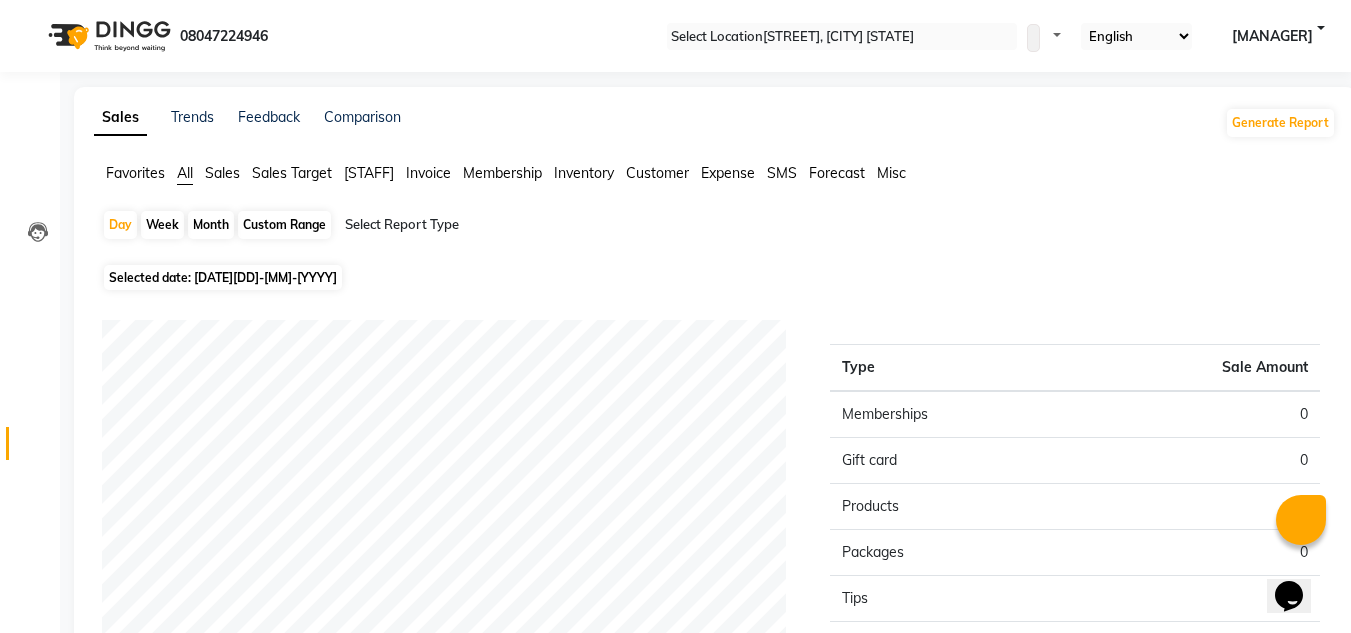 click on "[STAFF]" at bounding box center (135, 173) 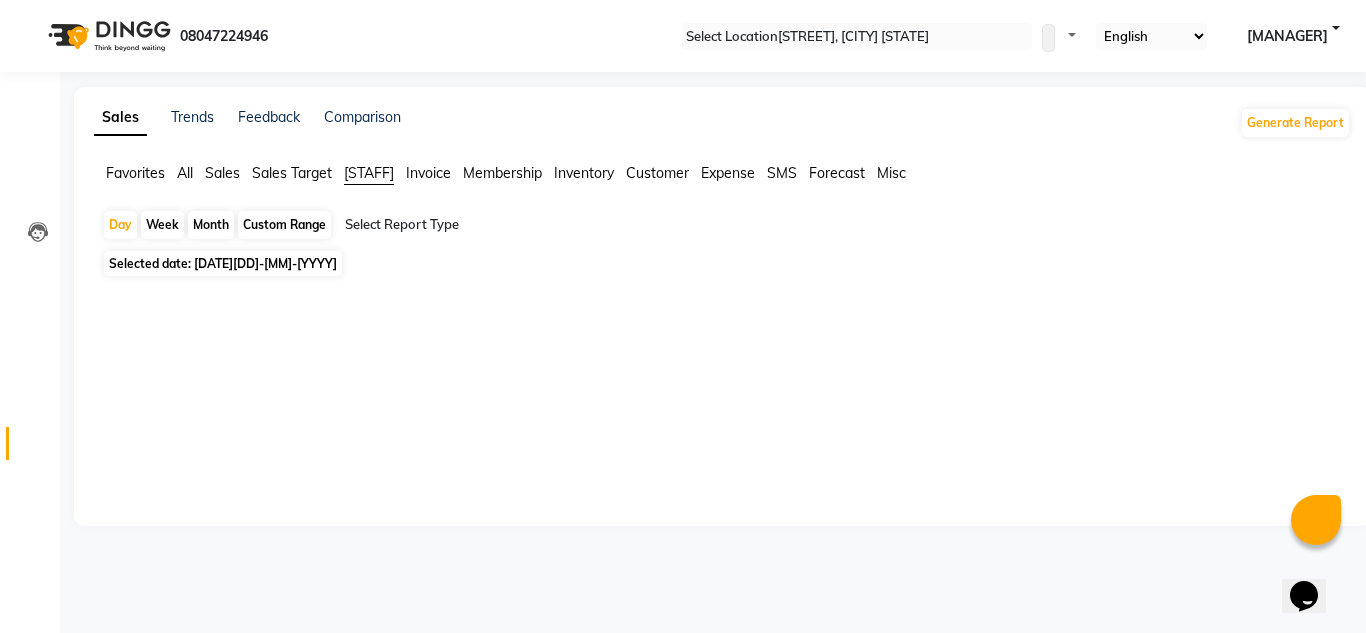 click on "Custom Range" at bounding box center (284, 225) 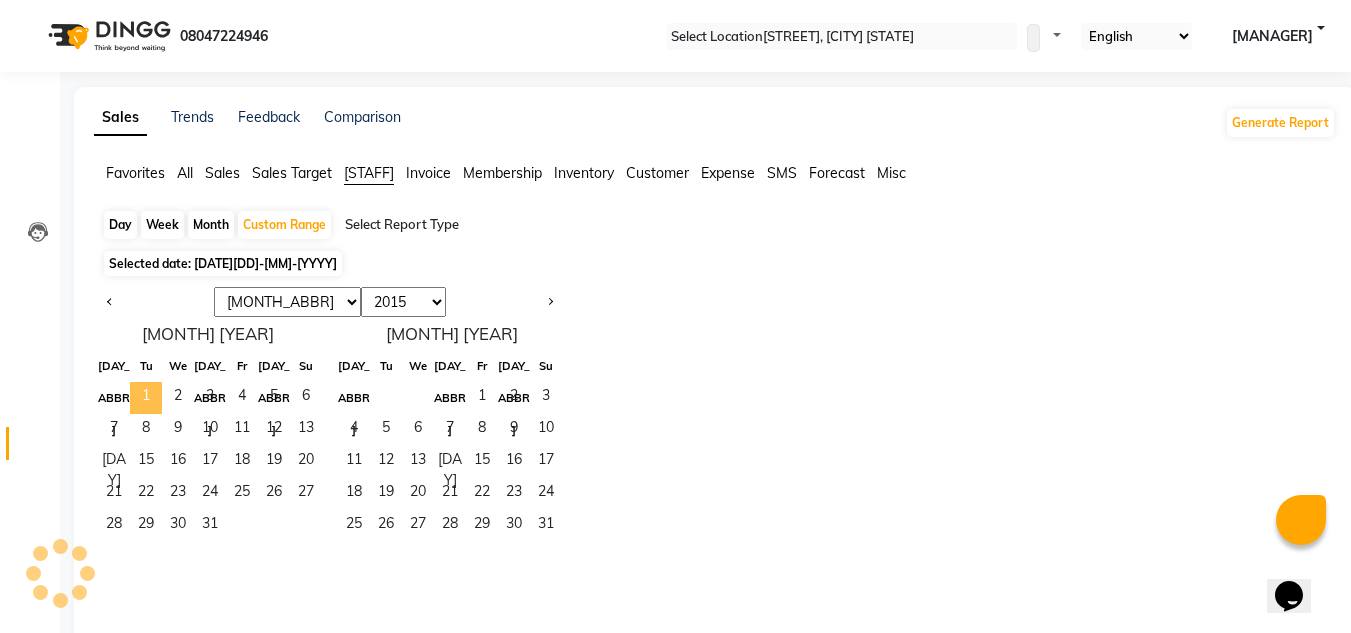 click on "1" at bounding box center [146, 398] 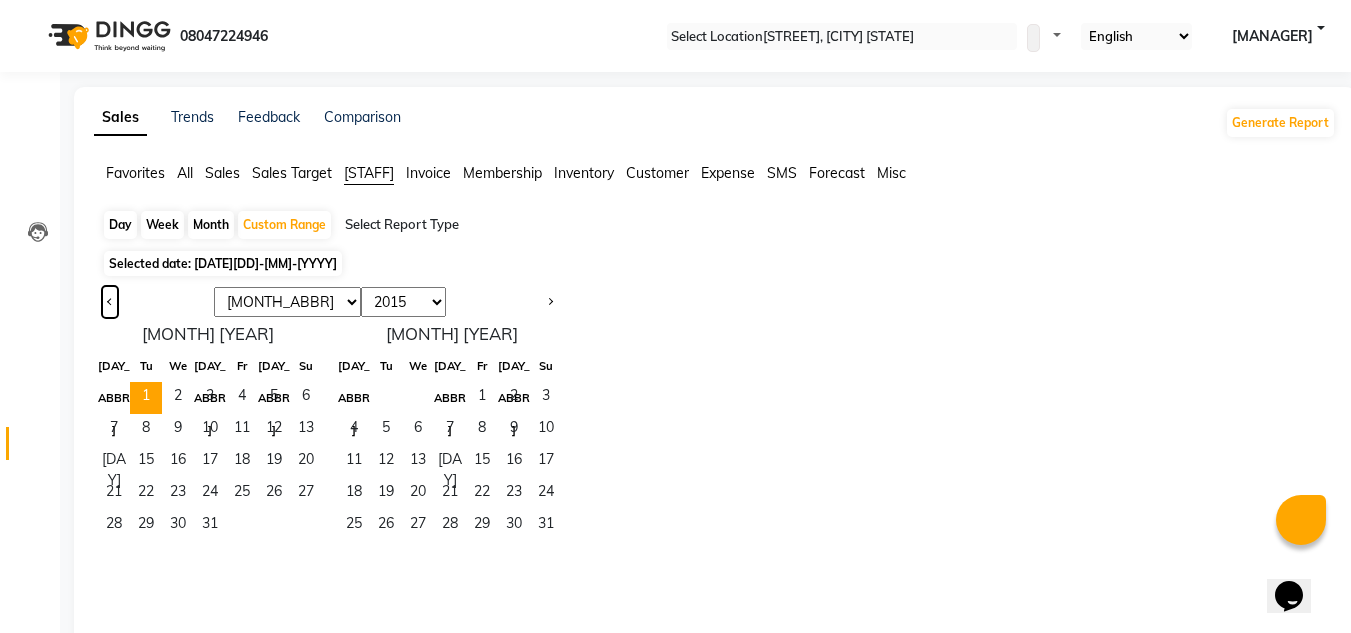 click at bounding box center [110, 302] 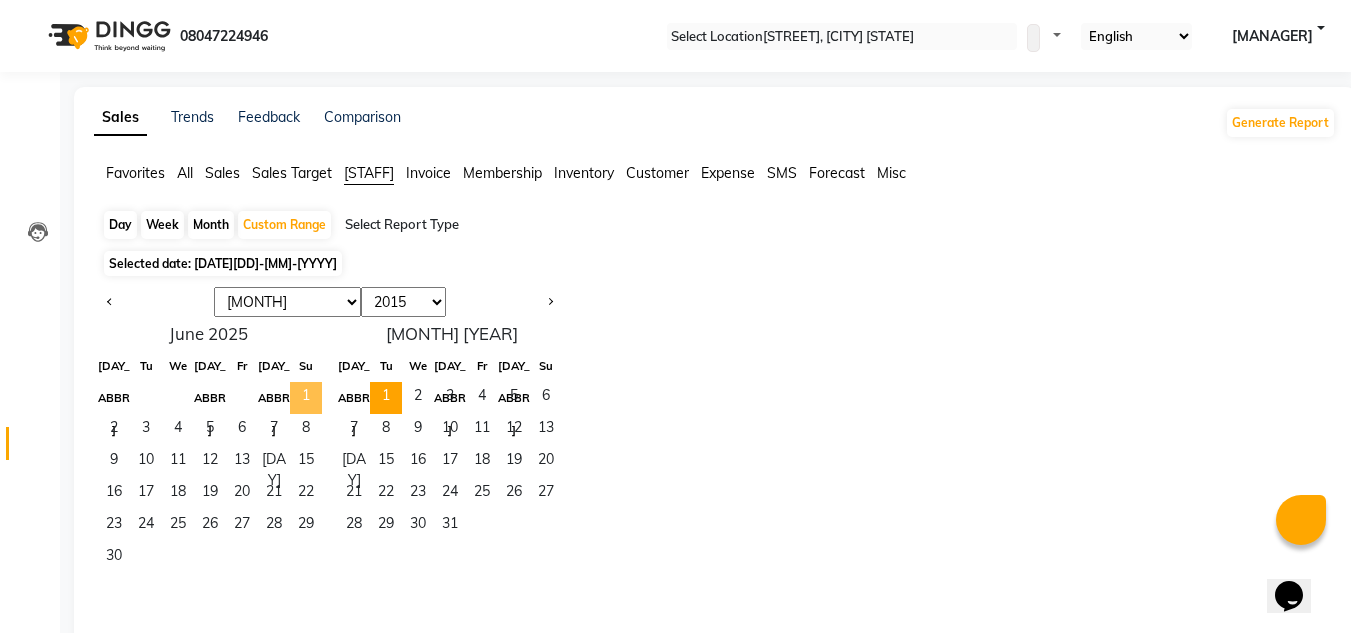 click on "1" at bounding box center (306, 398) 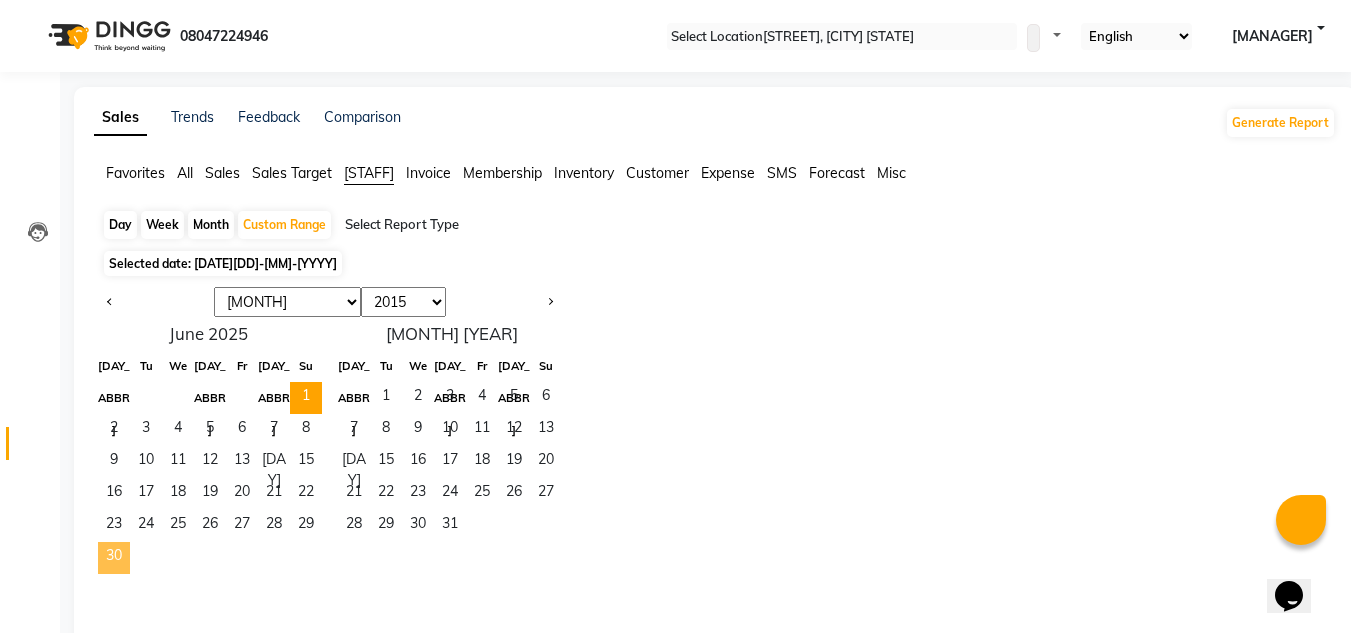 click on "30" at bounding box center [114, 558] 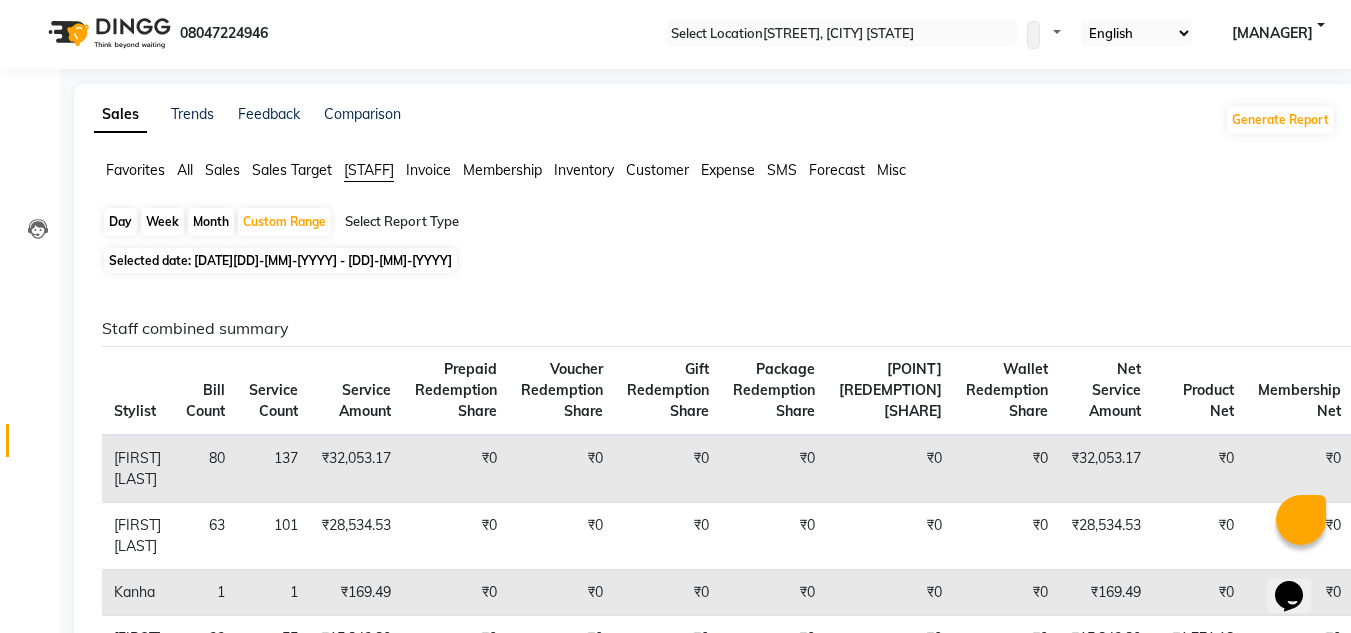scroll, scrollTop: 0, scrollLeft: 0, axis: both 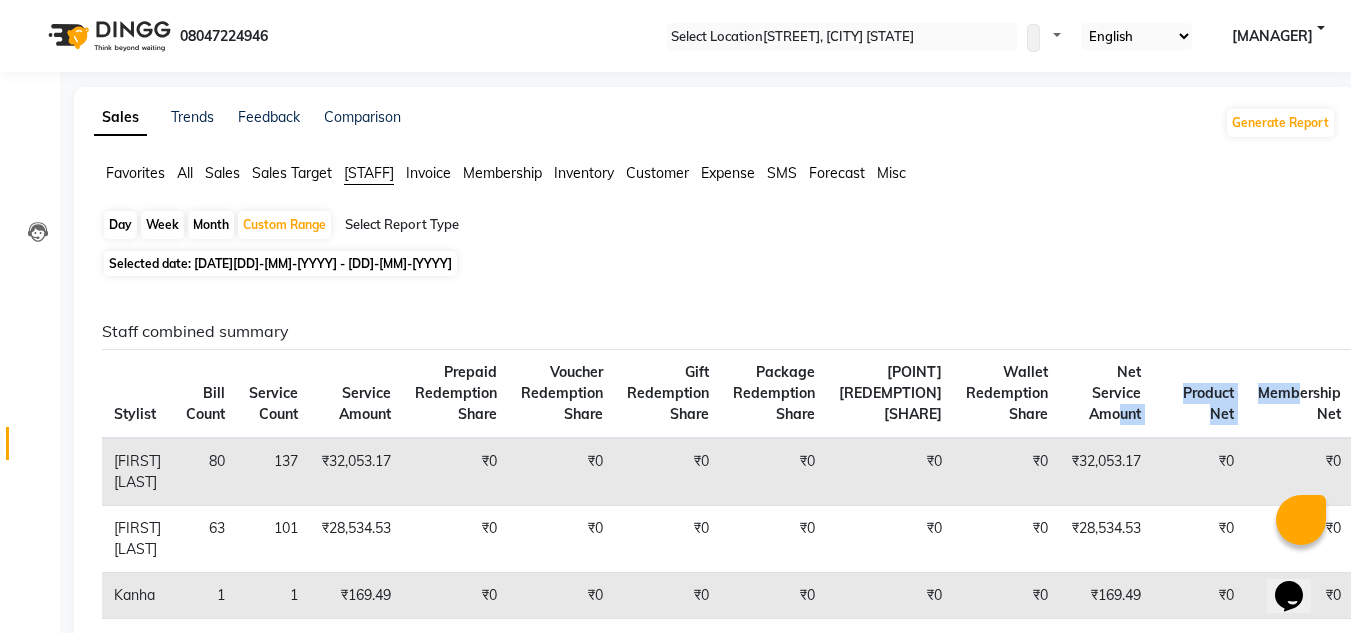 drag, startPoint x: 1317, startPoint y: 399, endPoint x: 1135, endPoint y: 416, distance: 182.79224 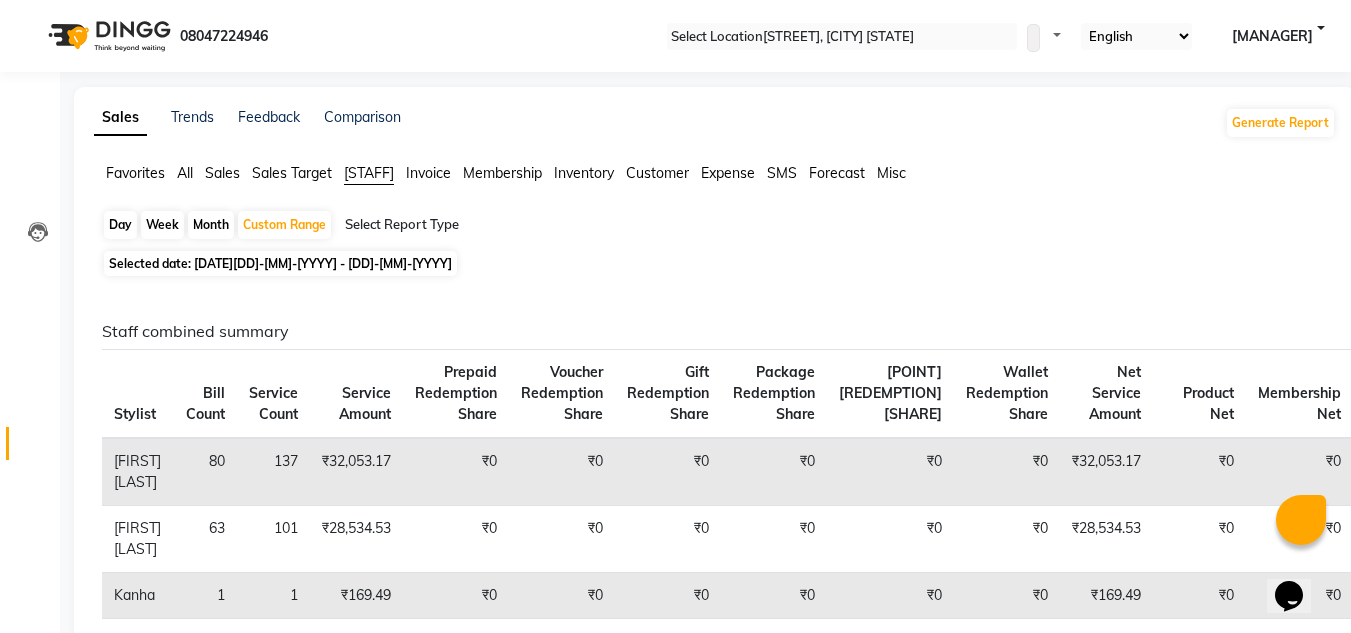 click on "Staff combined summary" at bounding box center (711, 331) 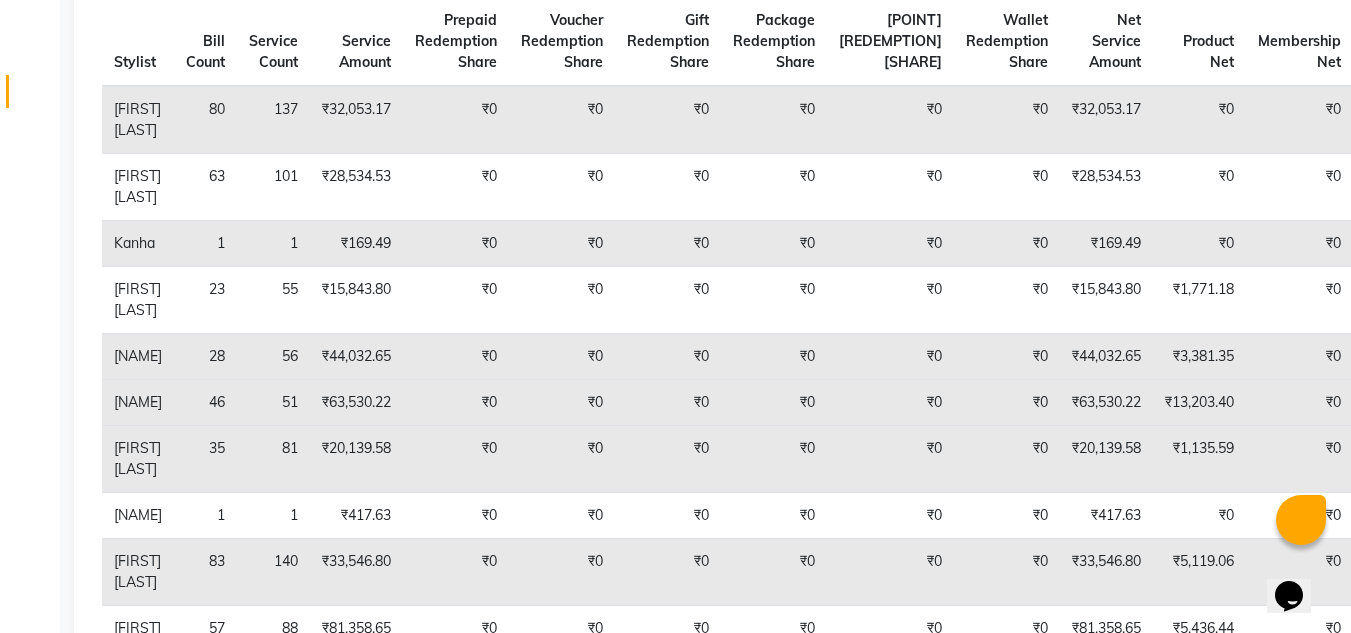scroll, scrollTop: 400, scrollLeft: 0, axis: vertical 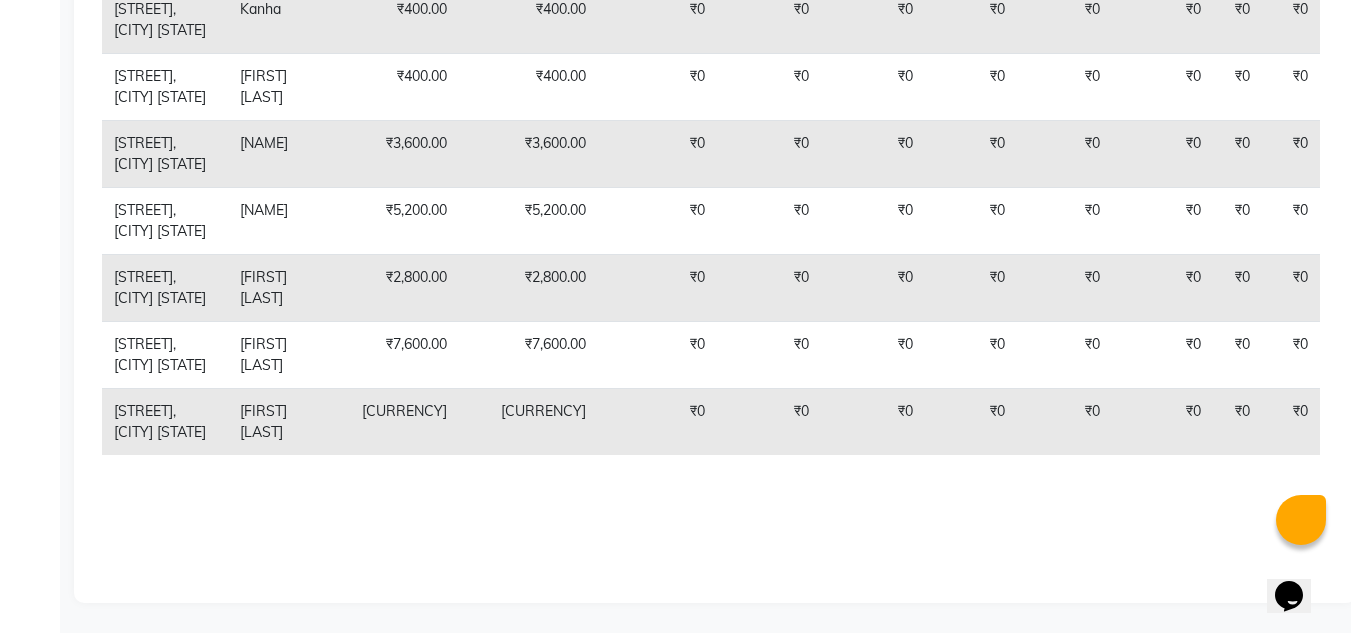 drag, startPoint x: 474, startPoint y: 542, endPoint x: 278, endPoint y: 503, distance: 199.84244 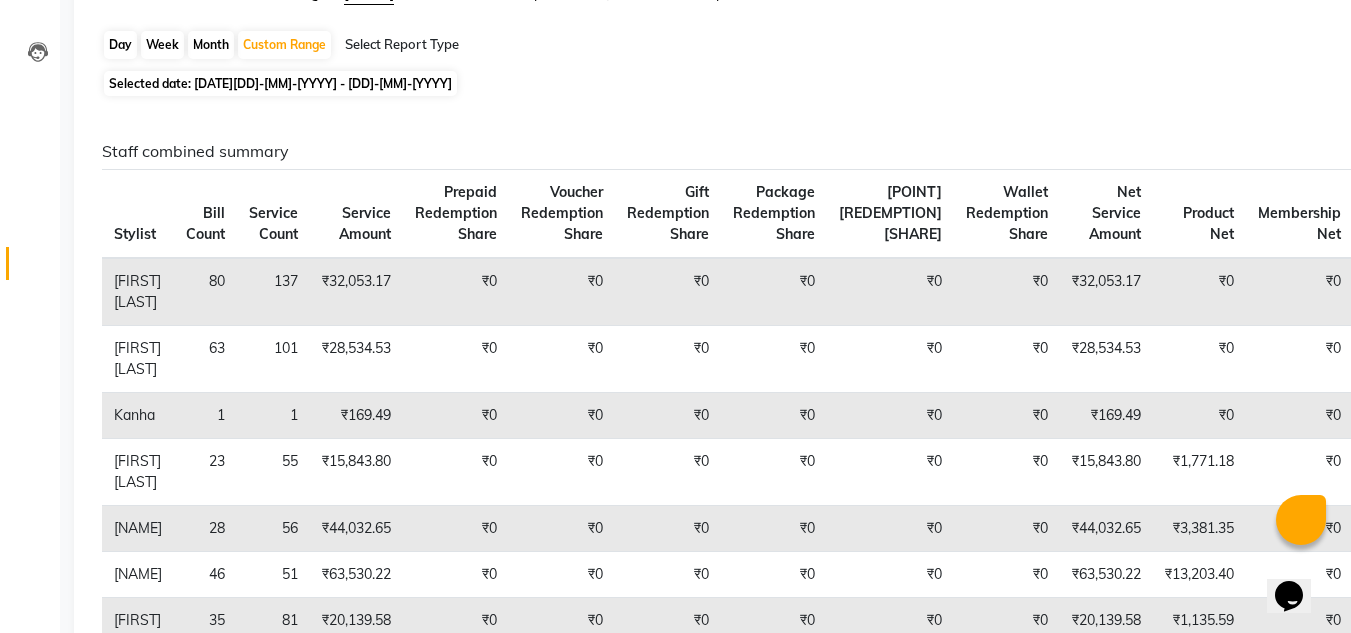 scroll, scrollTop: 0, scrollLeft: 0, axis: both 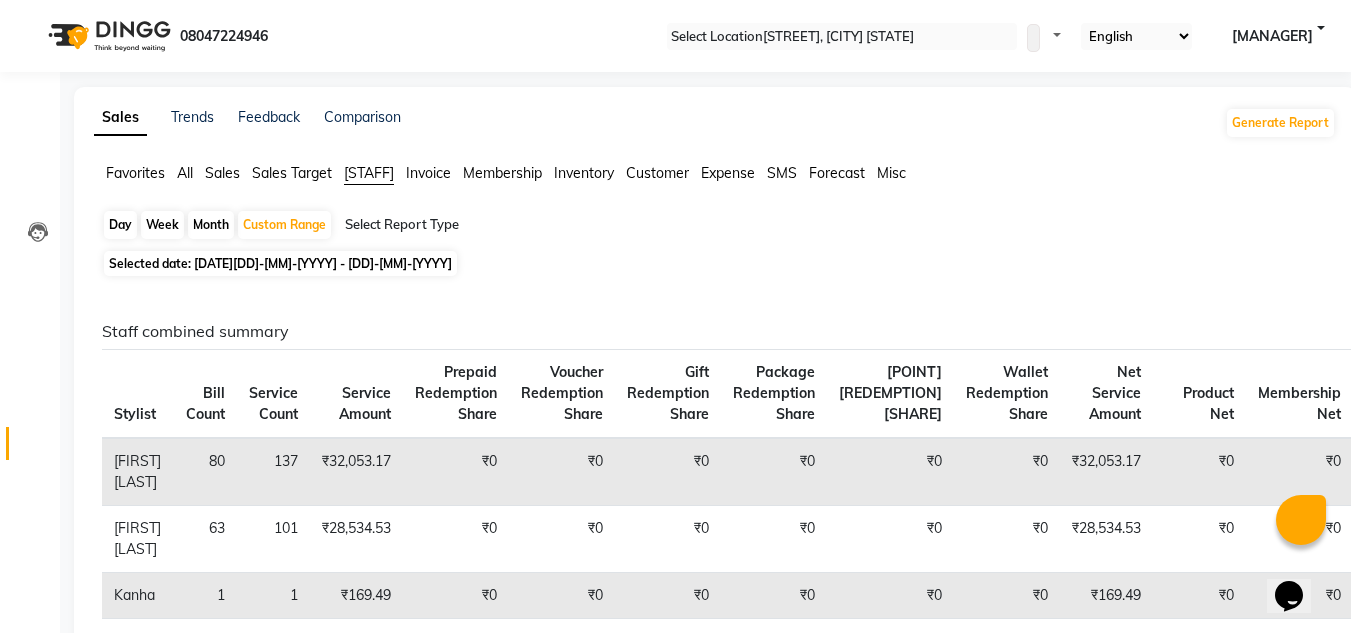 click on "Day" at bounding box center [120, 225] 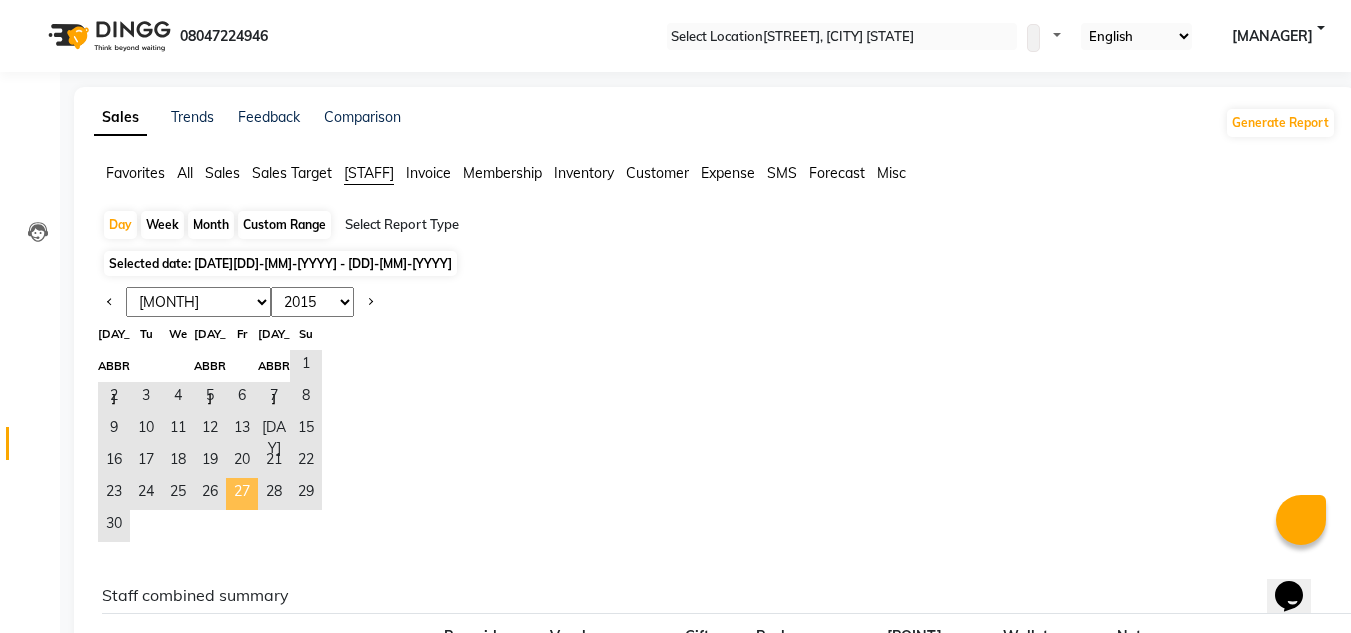 click on "27" at bounding box center [242, 494] 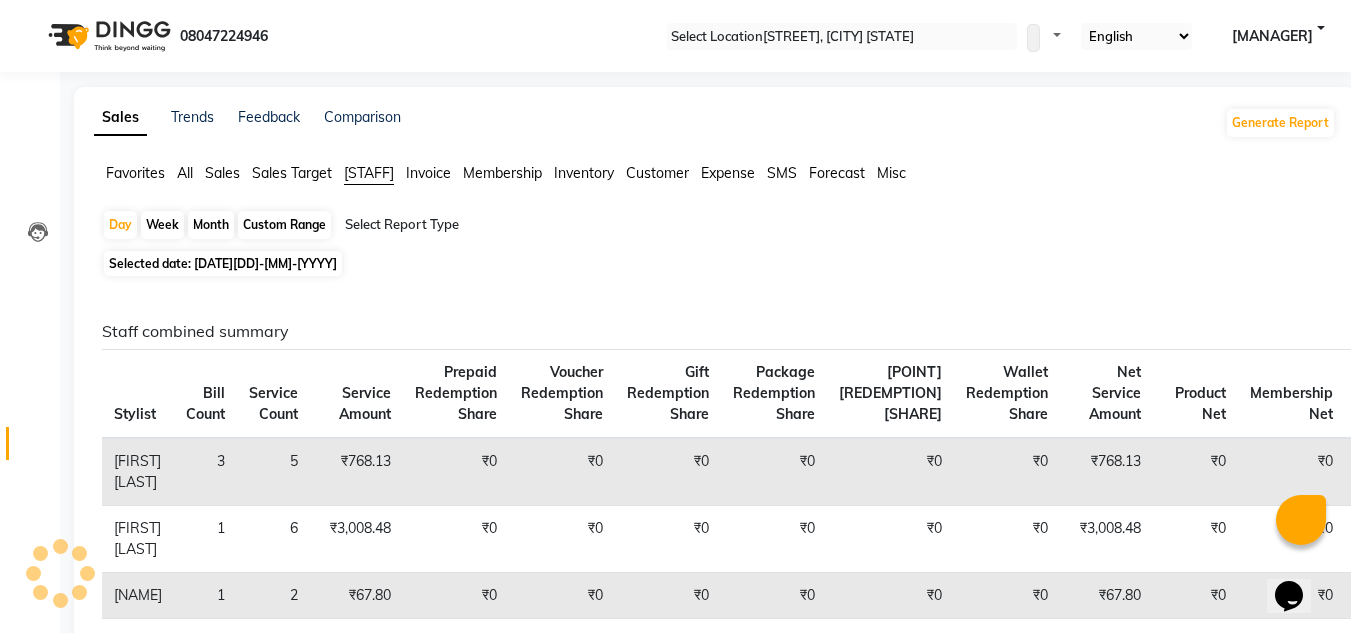 click on "Sales" at bounding box center (135, 173) 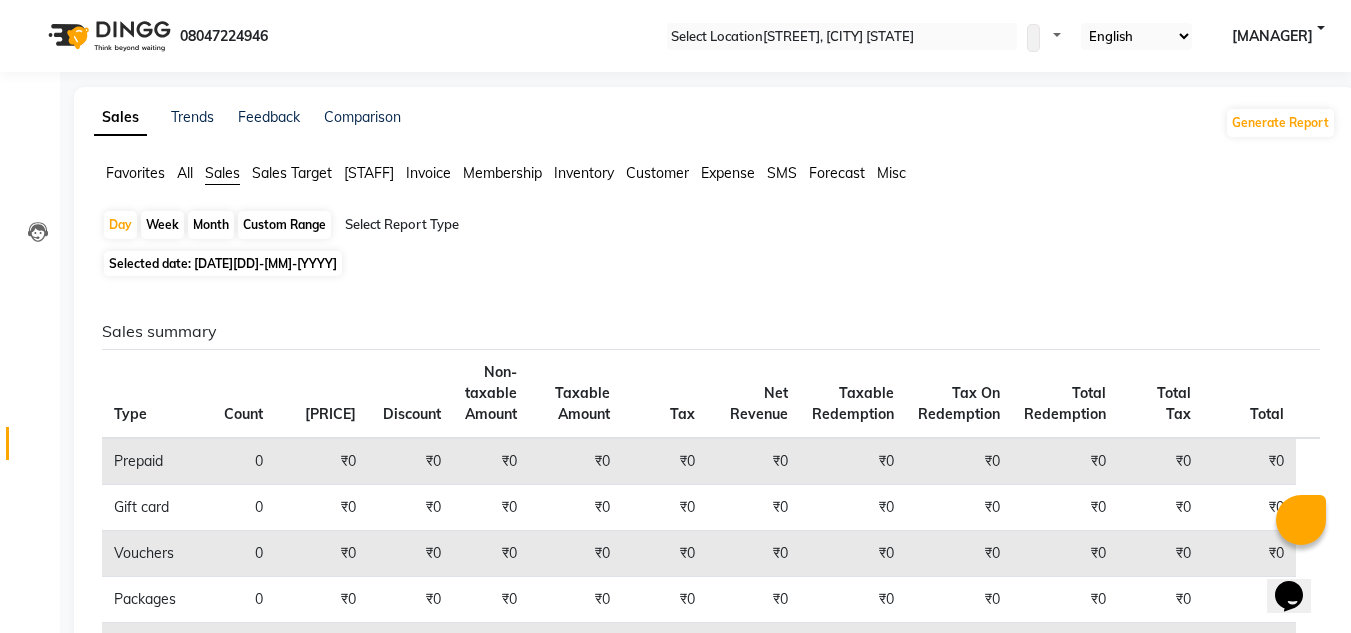 click on "Favorites" at bounding box center [135, 173] 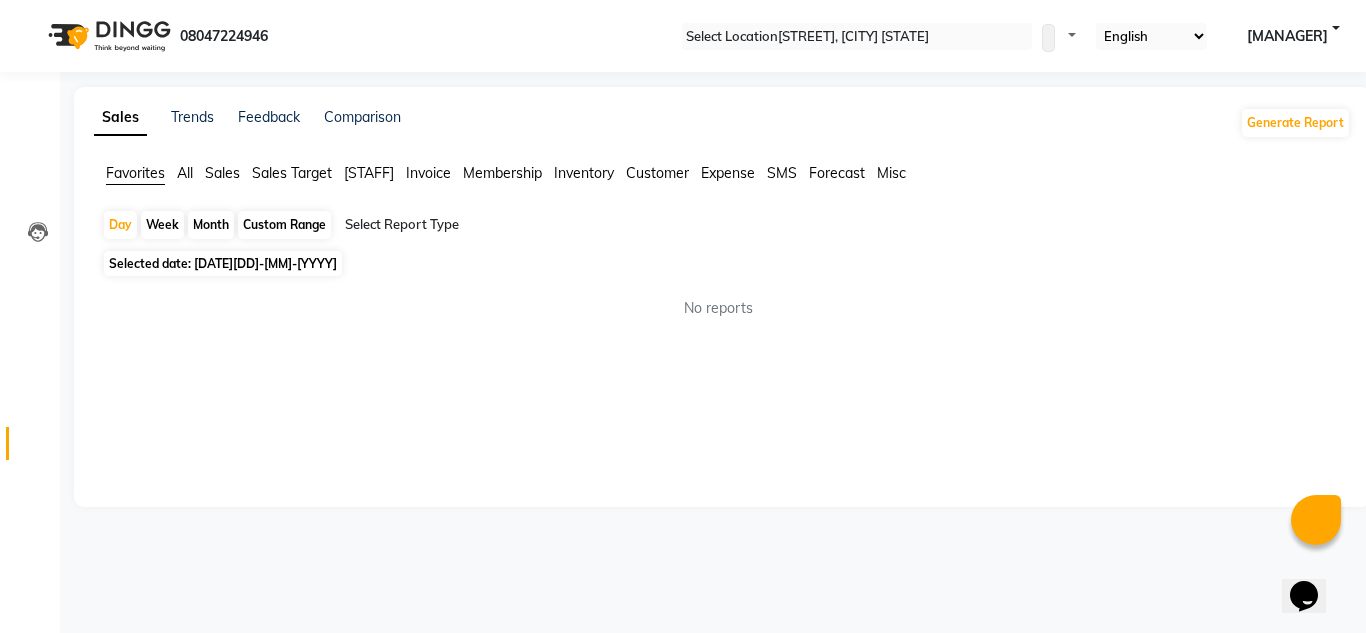 click on "[DD]-[MM]-[YYYY]" at bounding box center (285, 263) 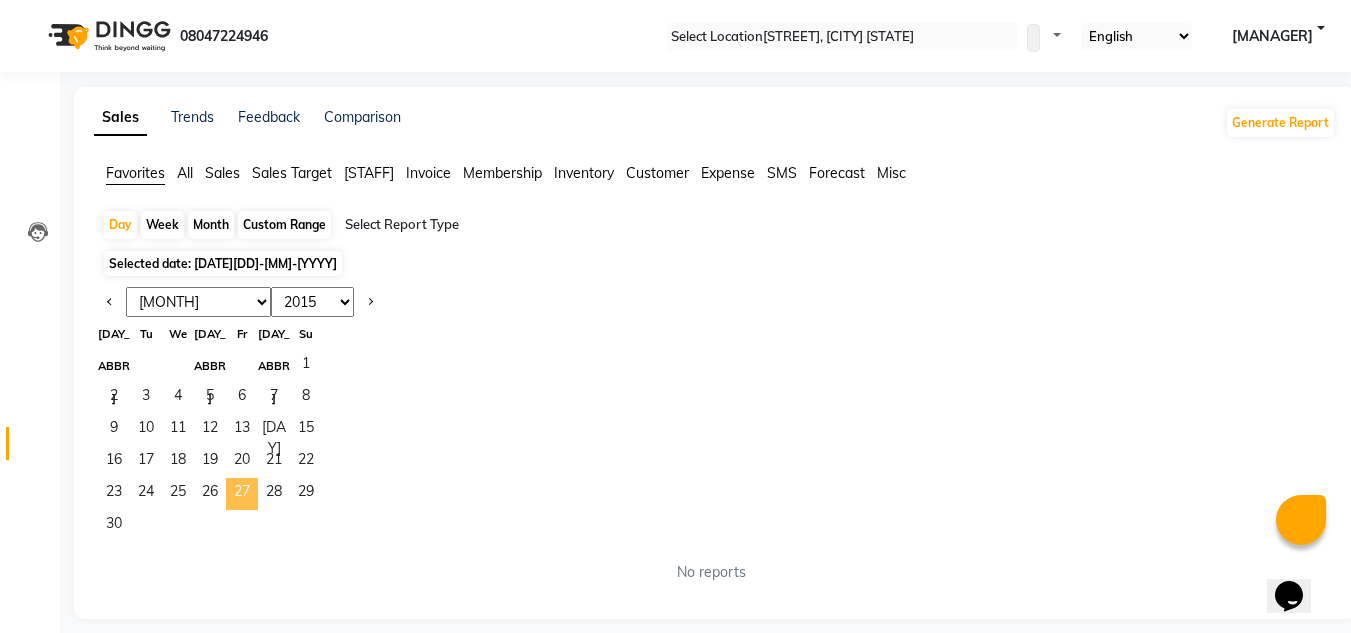 click on "27" at bounding box center [242, 494] 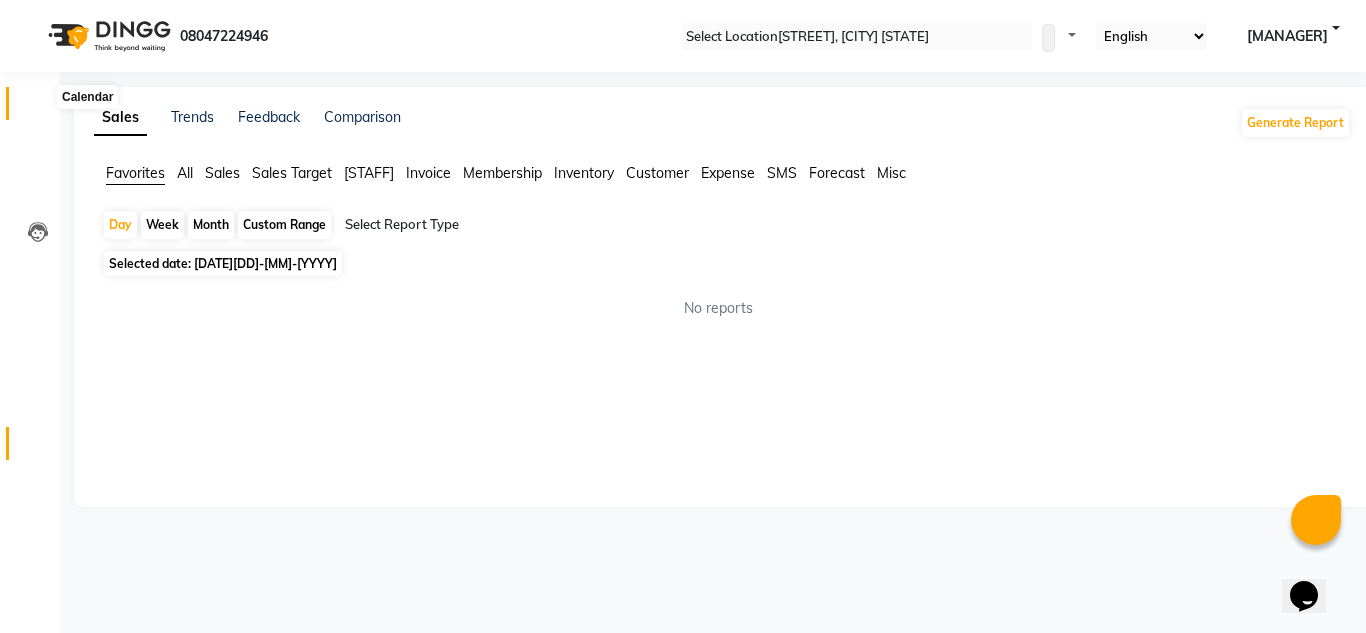 click at bounding box center (37, 108) 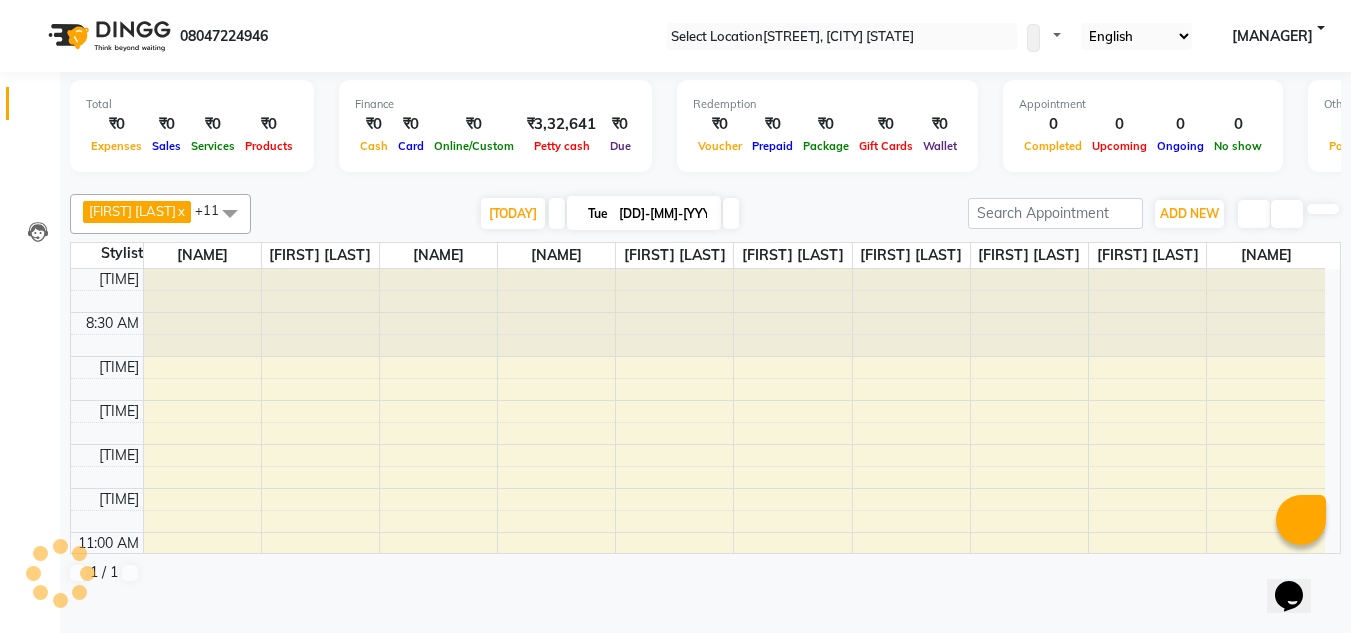scroll, scrollTop: 0, scrollLeft: 0, axis: both 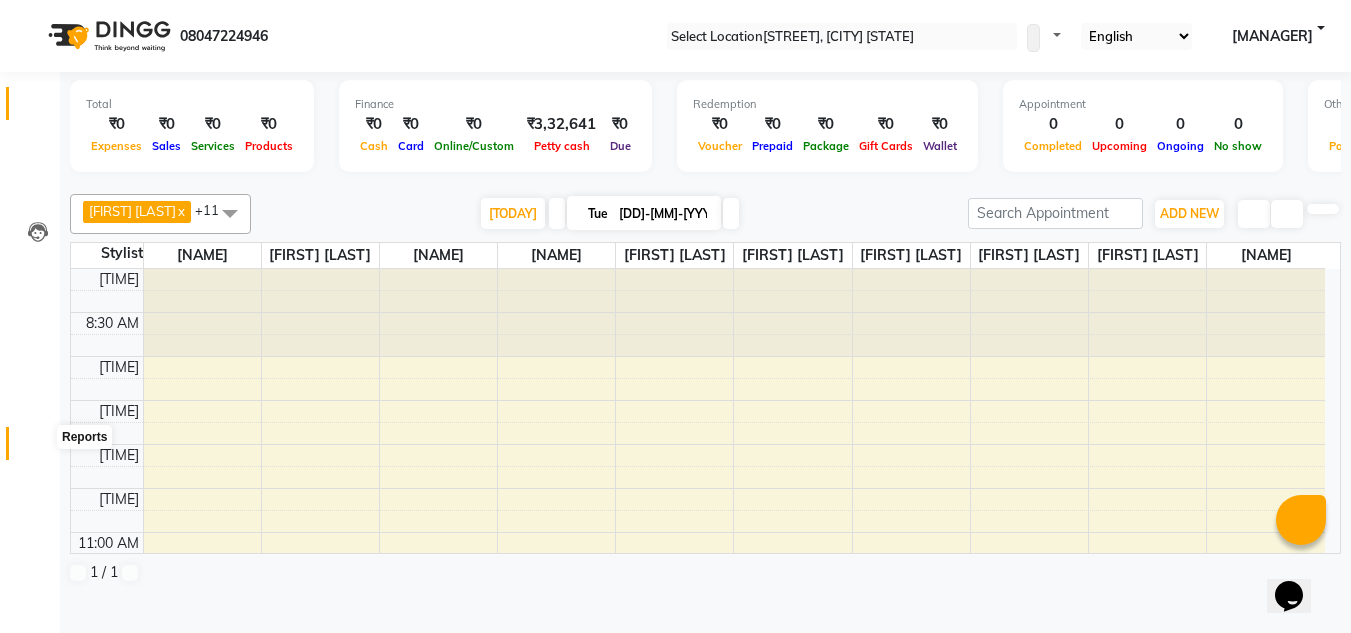 click at bounding box center (38, 448) 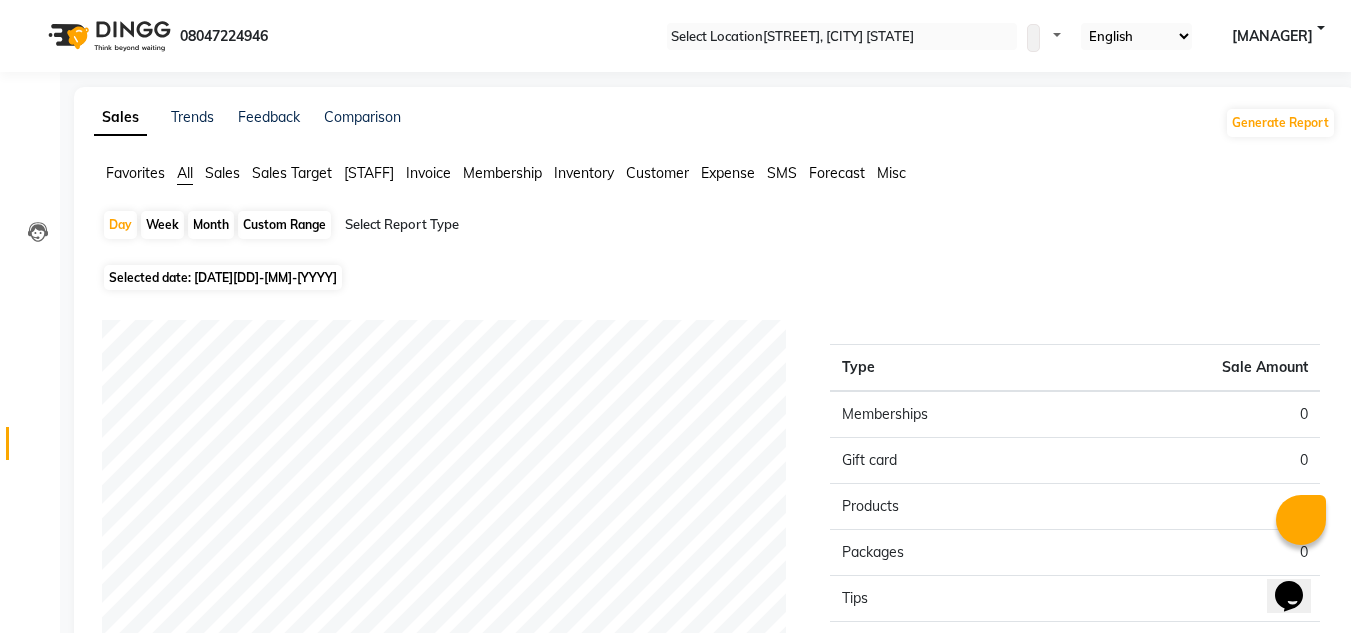 click on "[DD]-[MM]-[YYYY]" at bounding box center (285, 277) 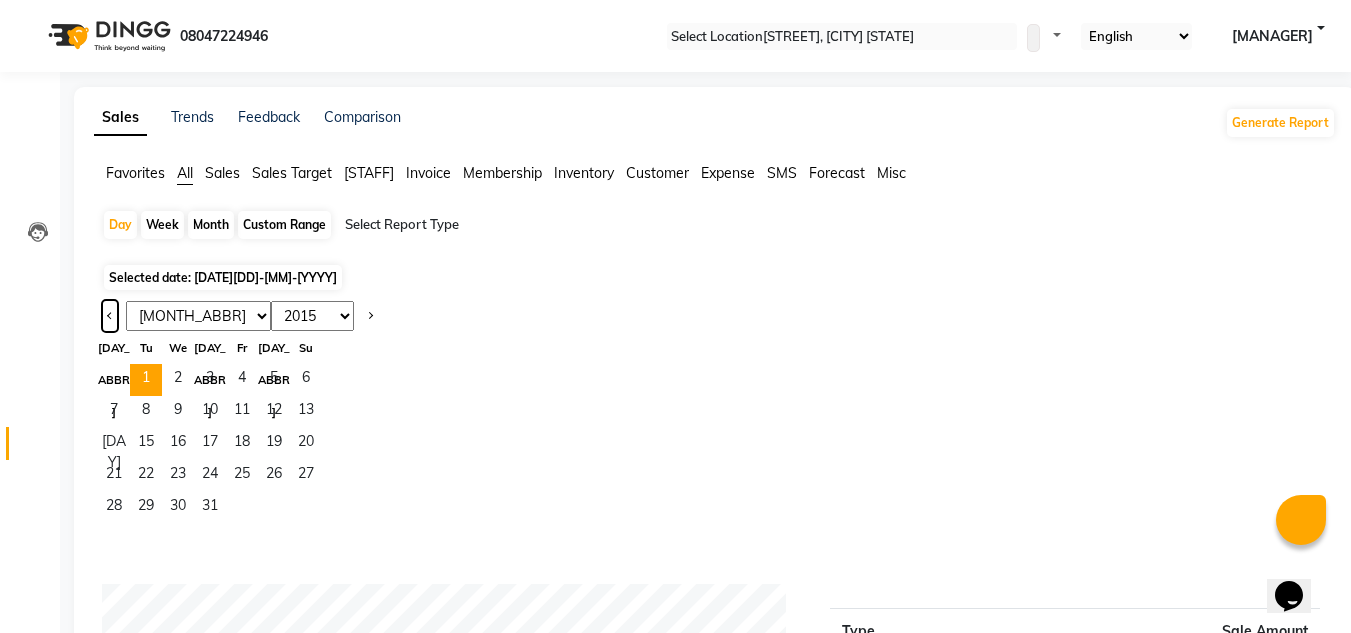 click at bounding box center [110, 314] 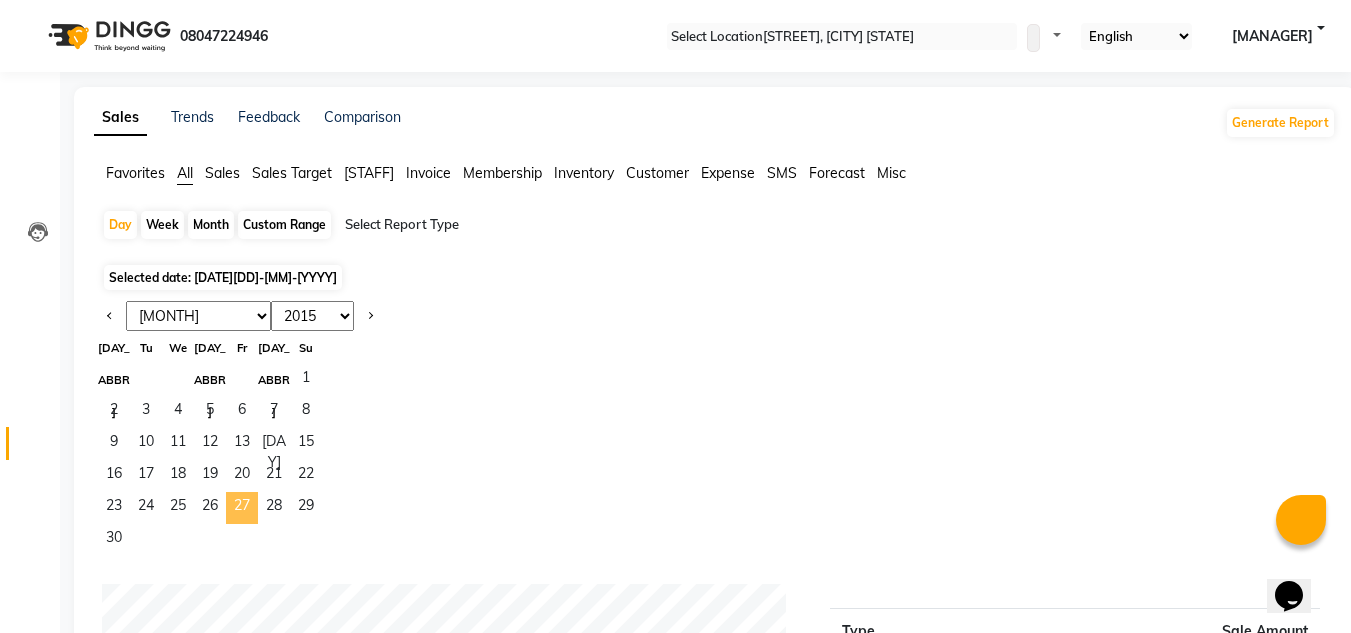 click on "27" at bounding box center [242, 508] 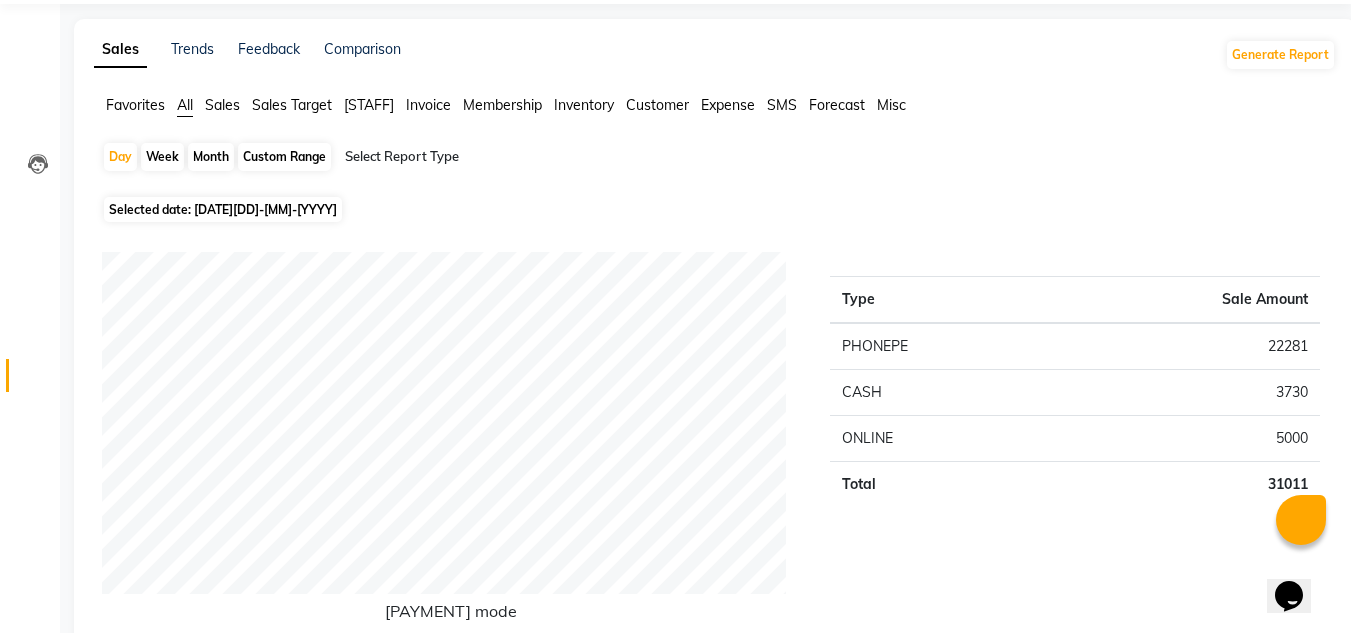 scroll, scrollTop: 100, scrollLeft: 0, axis: vertical 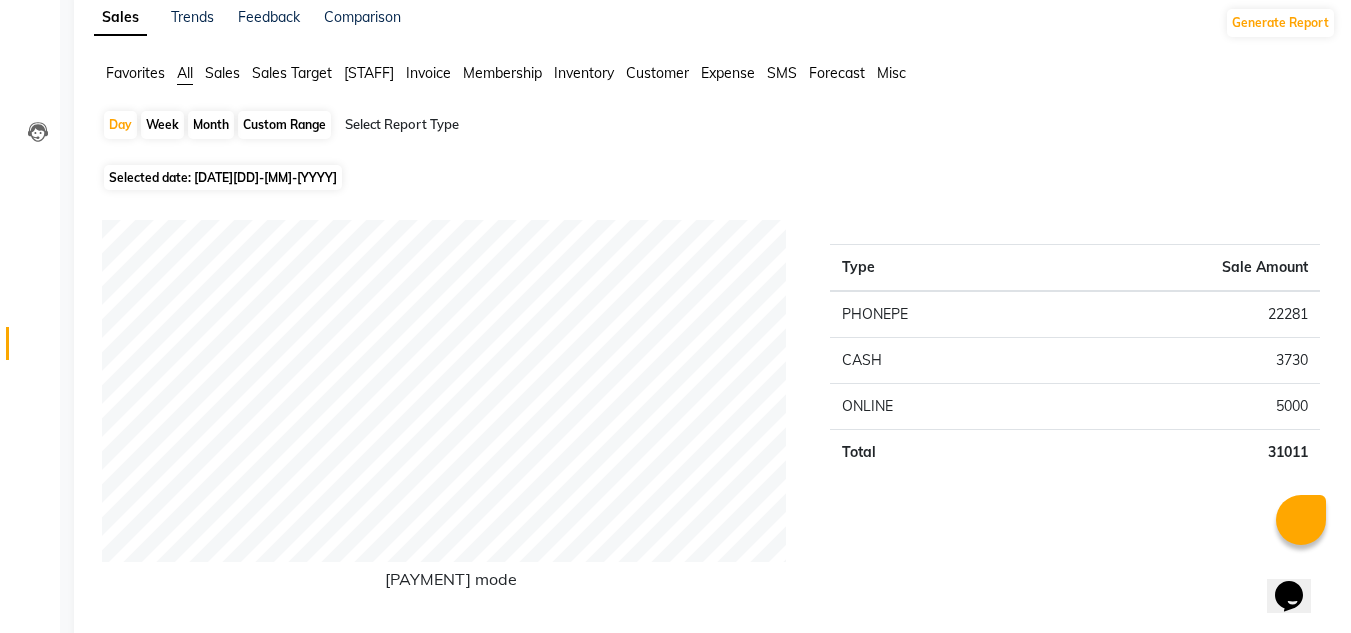click on "[DD]-[MM]-[YYYY]" at bounding box center (285, 177) 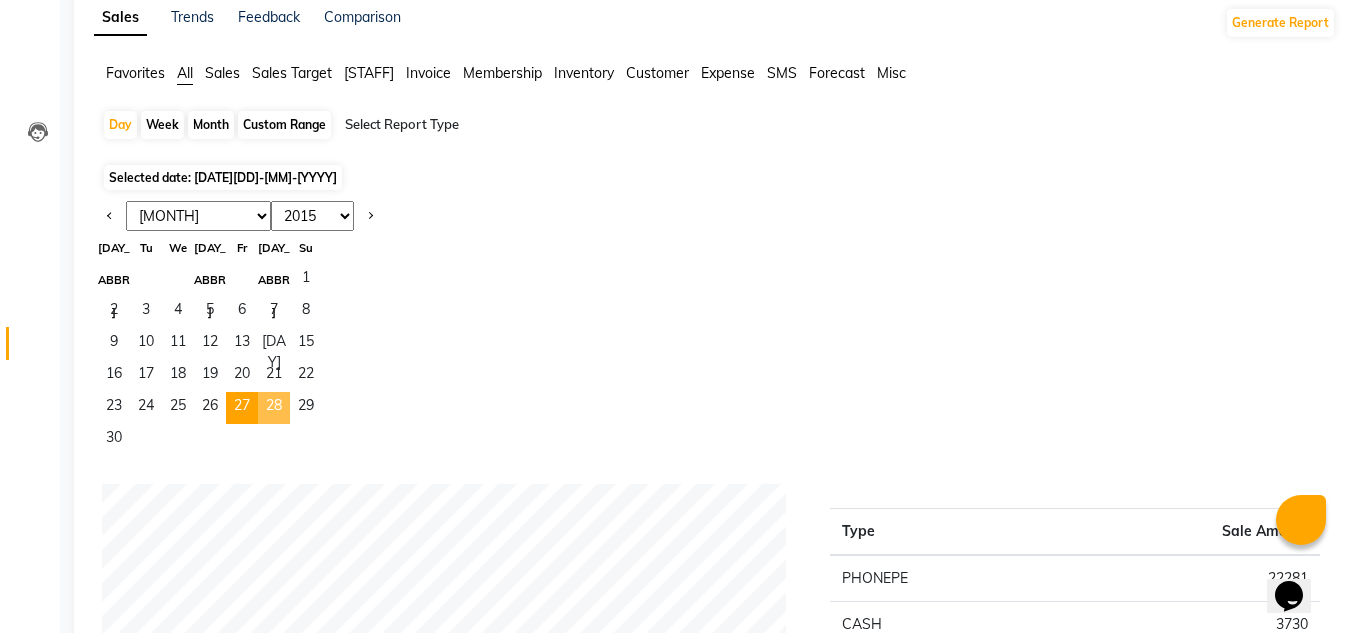 click on "28" at bounding box center (274, 408) 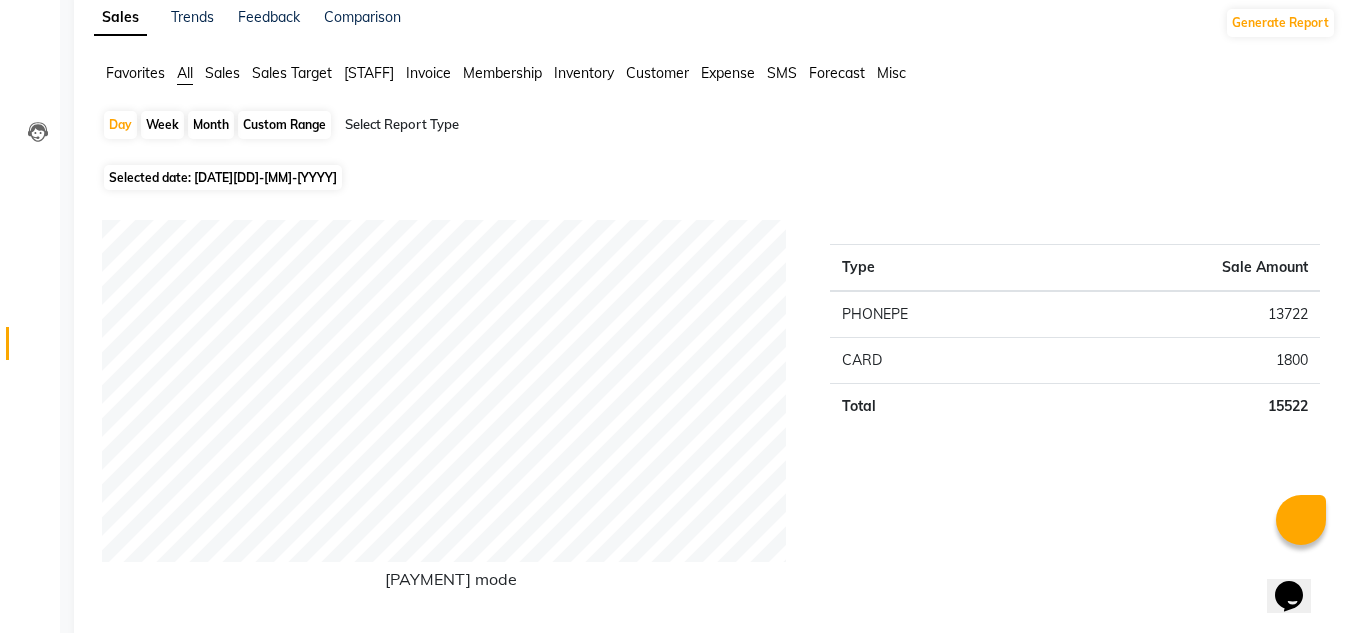 click on "[DD]-[MM]-[YYYY]" at bounding box center (285, 177) 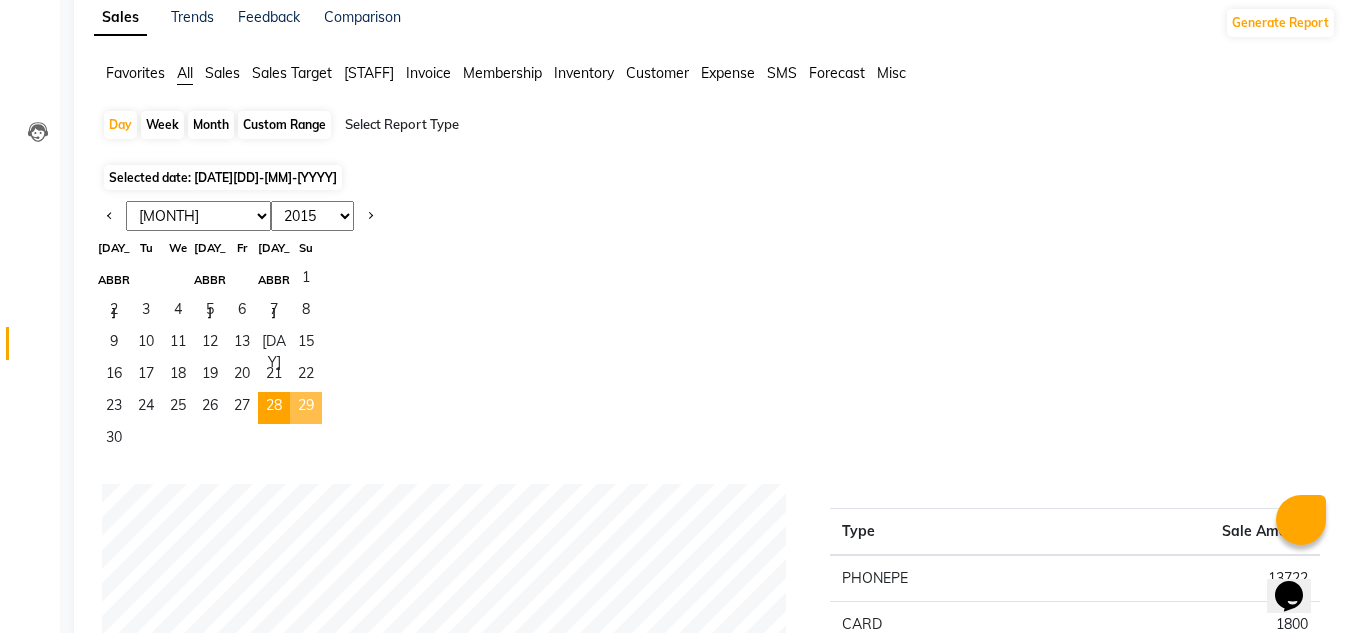 click on "29" at bounding box center (306, 408) 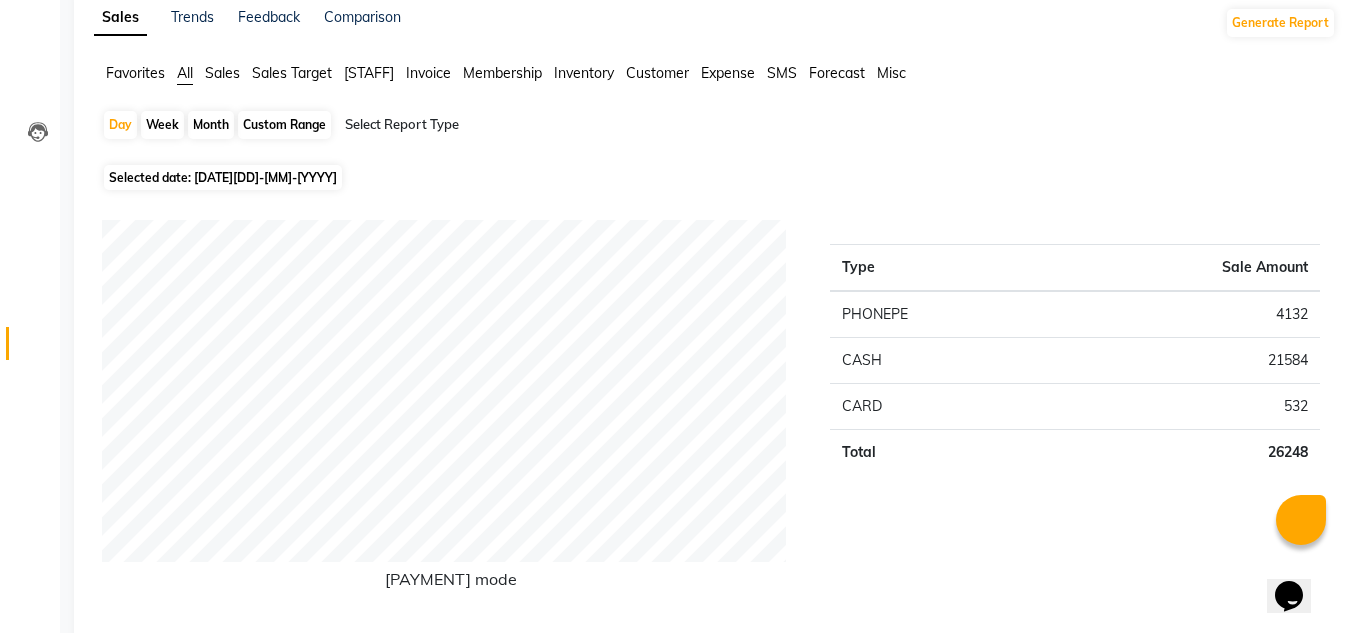 click on "[DAY]   [WEEK]   [MONTH]   Custom Range  Select Report Type" at bounding box center [715, 134] 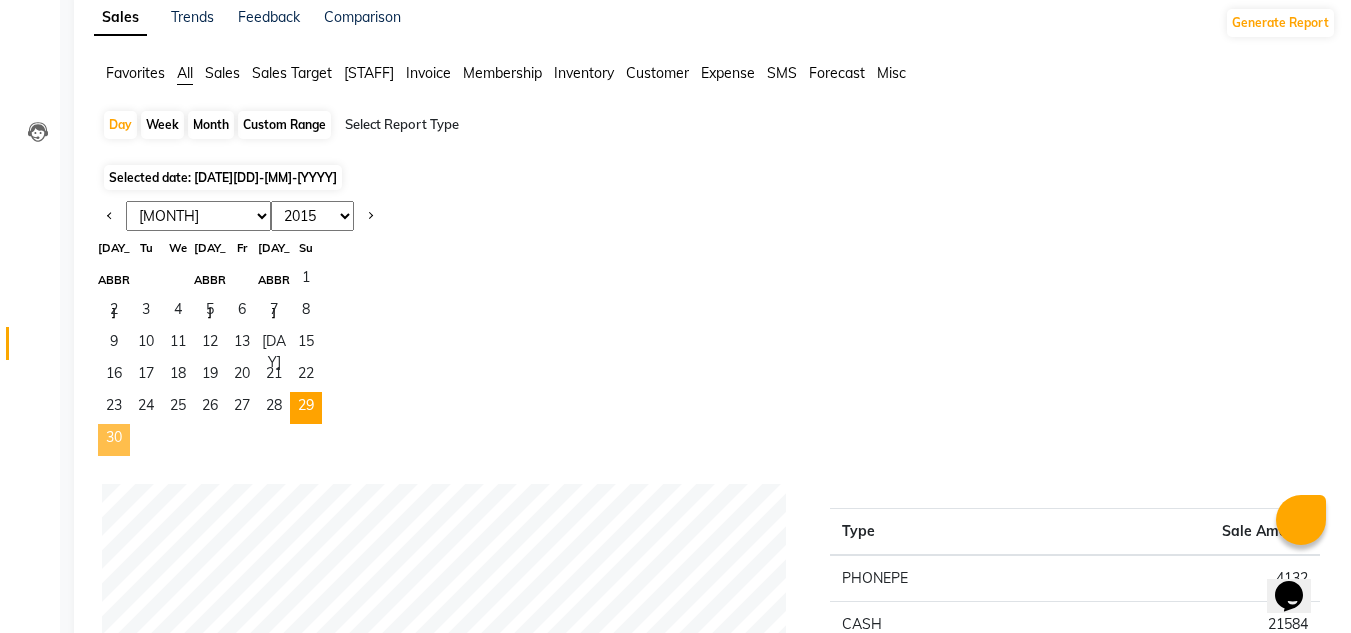 click on "30" at bounding box center [114, 440] 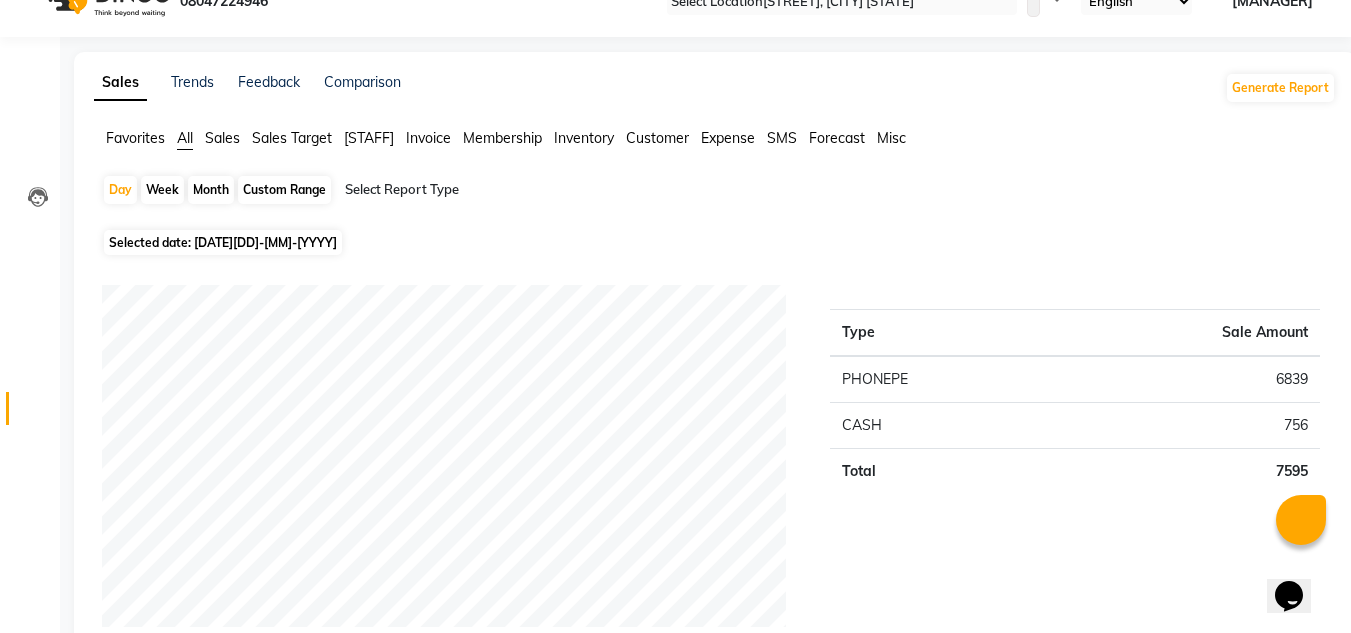 scroll, scrollTop: 0, scrollLeft: 0, axis: both 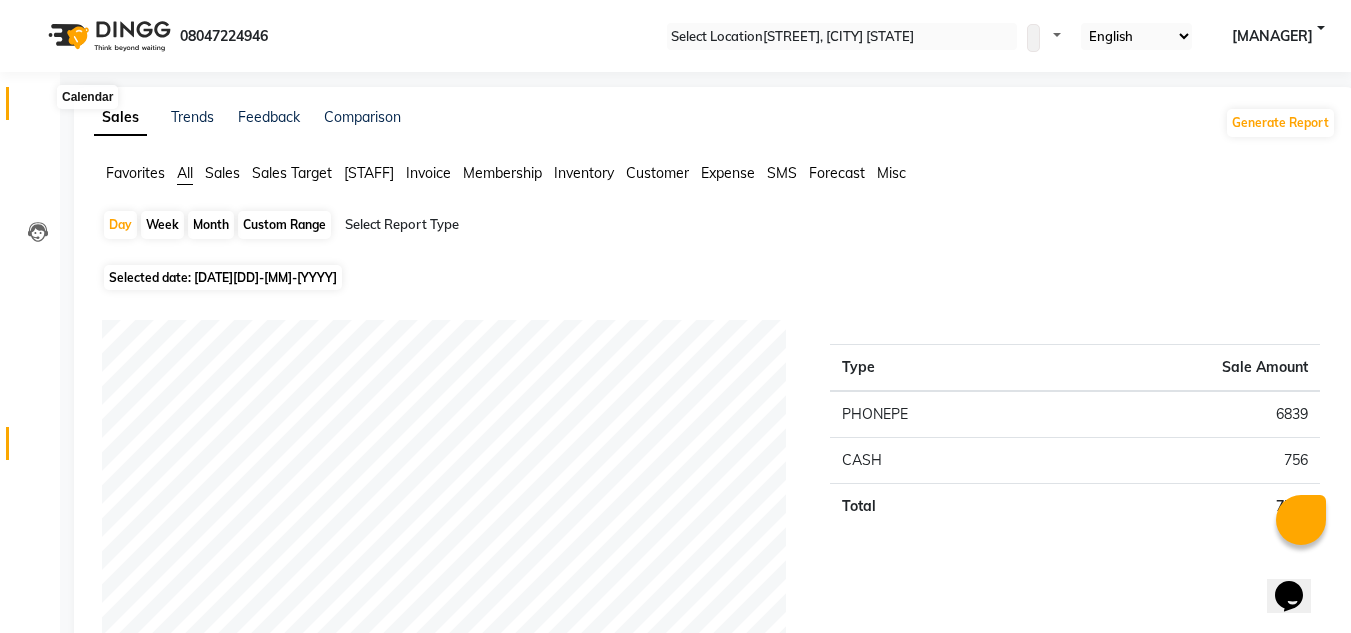 click at bounding box center [38, 108] 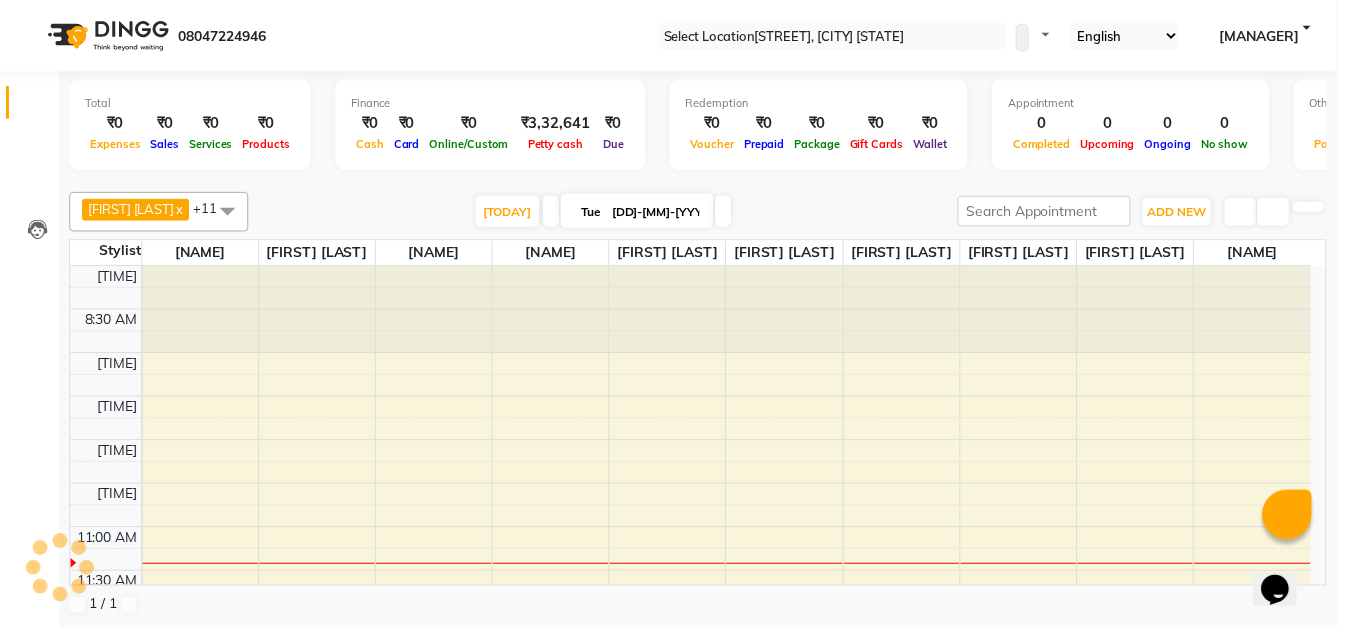 scroll, scrollTop: 0, scrollLeft: 0, axis: both 